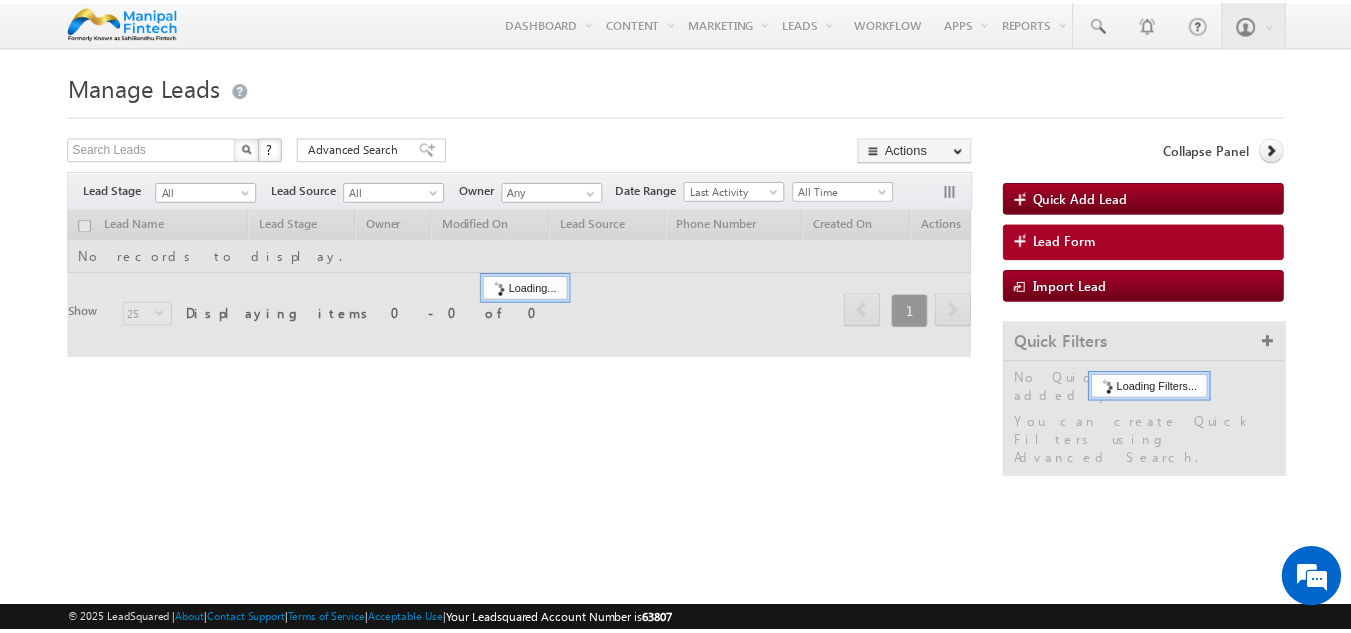 scroll, scrollTop: 0, scrollLeft: 0, axis: both 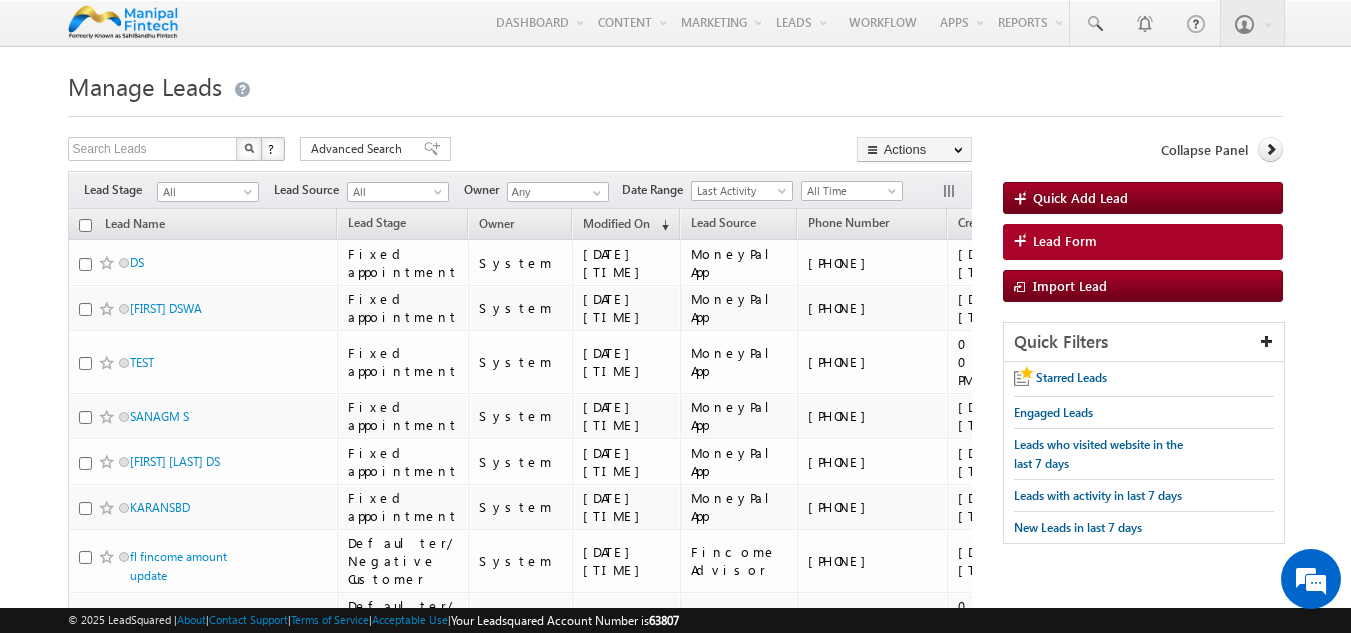 click on "Manage Leads" at bounding box center (676, 84) 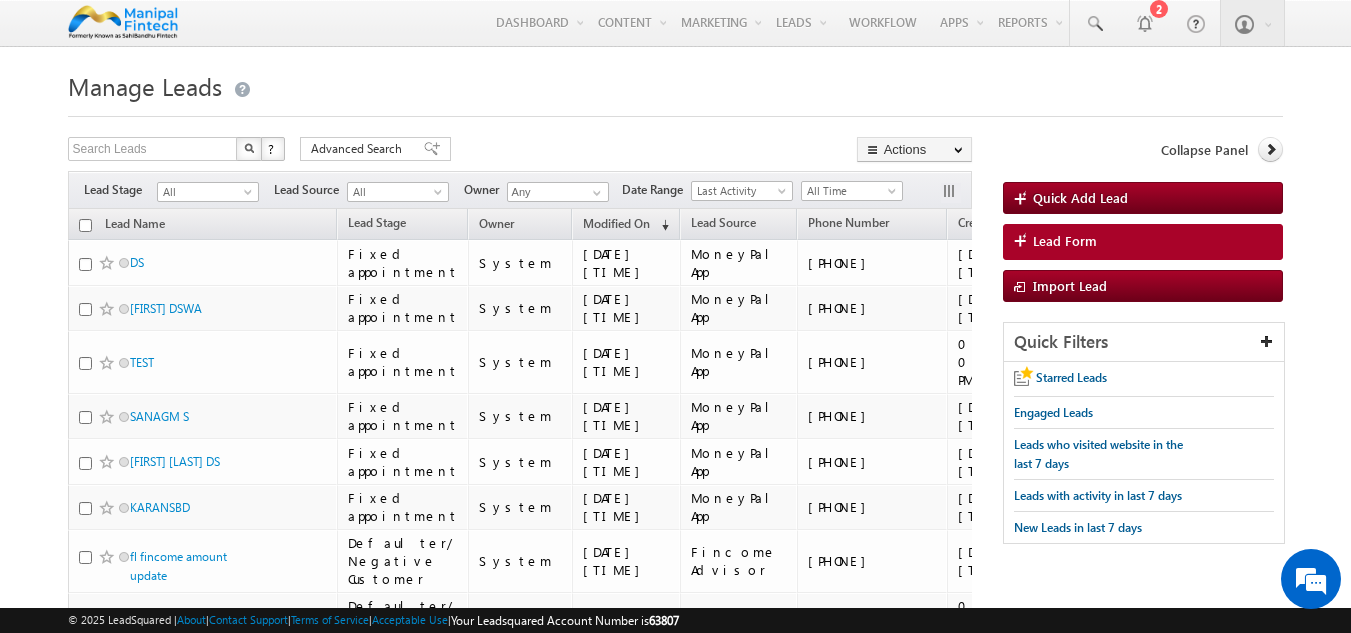 scroll, scrollTop: 0, scrollLeft: 0, axis: both 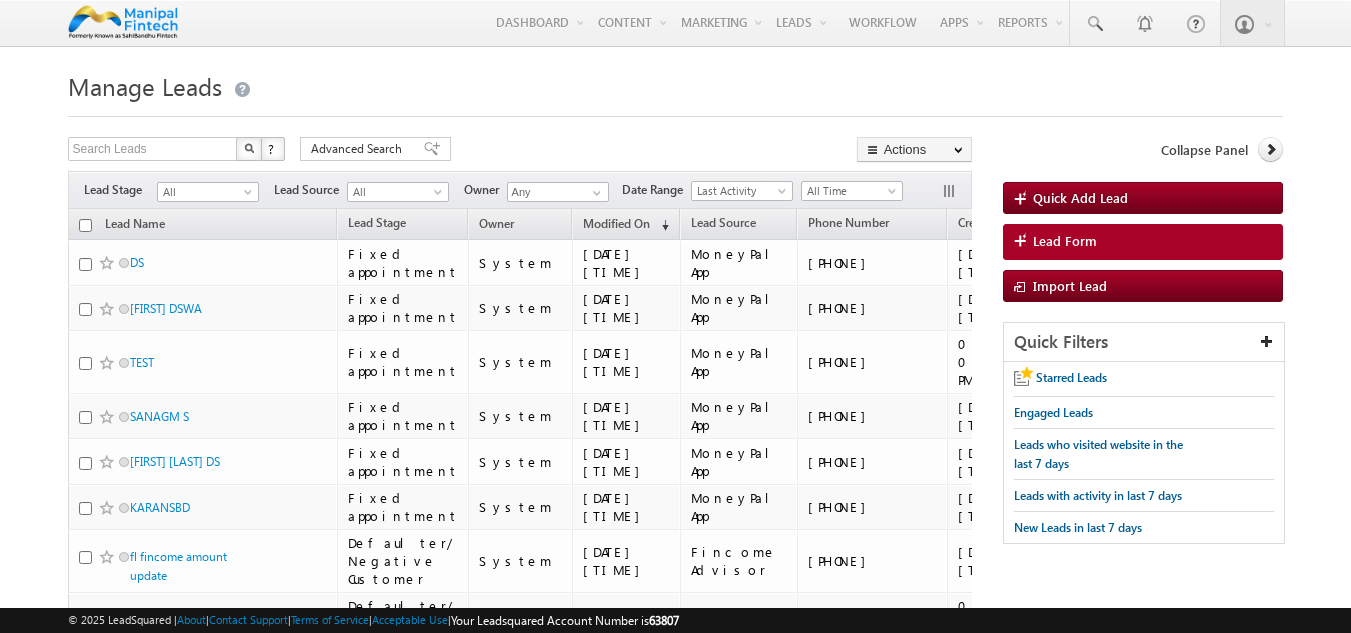 click on "Manage Leads" at bounding box center (676, 84) 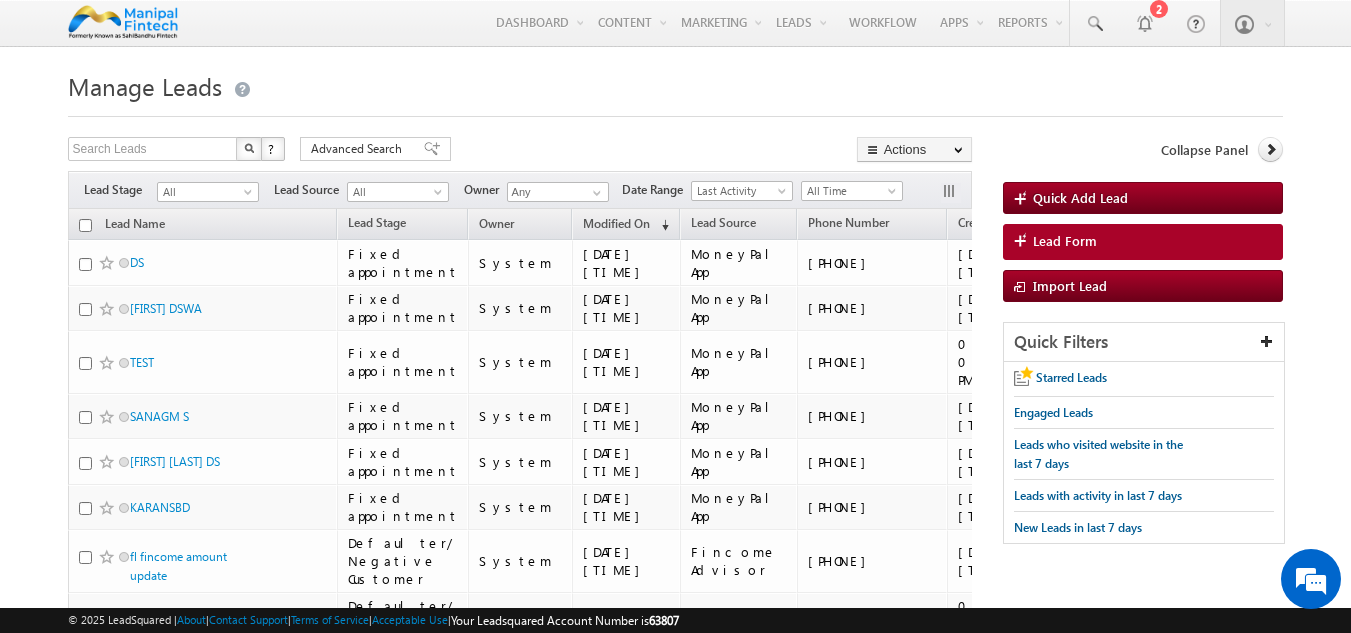 click on "Manage Leads" at bounding box center [676, 84] 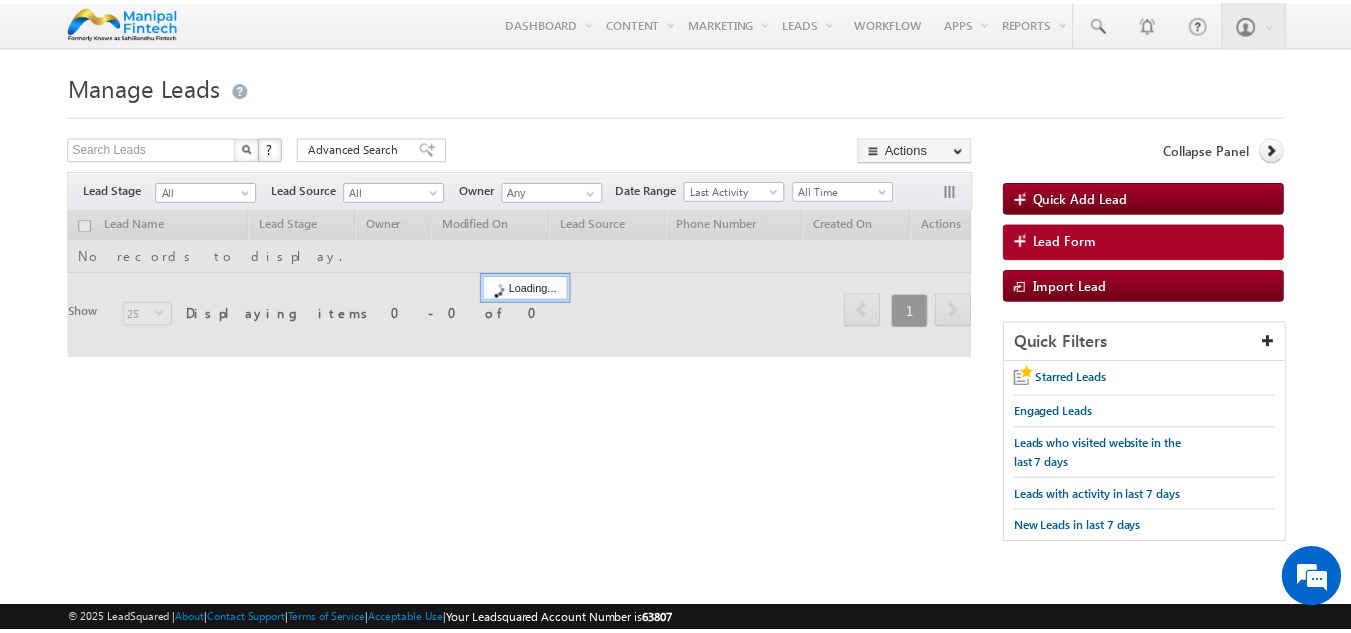 scroll, scrollTop: 0, scrollLeft: 0, axis: both 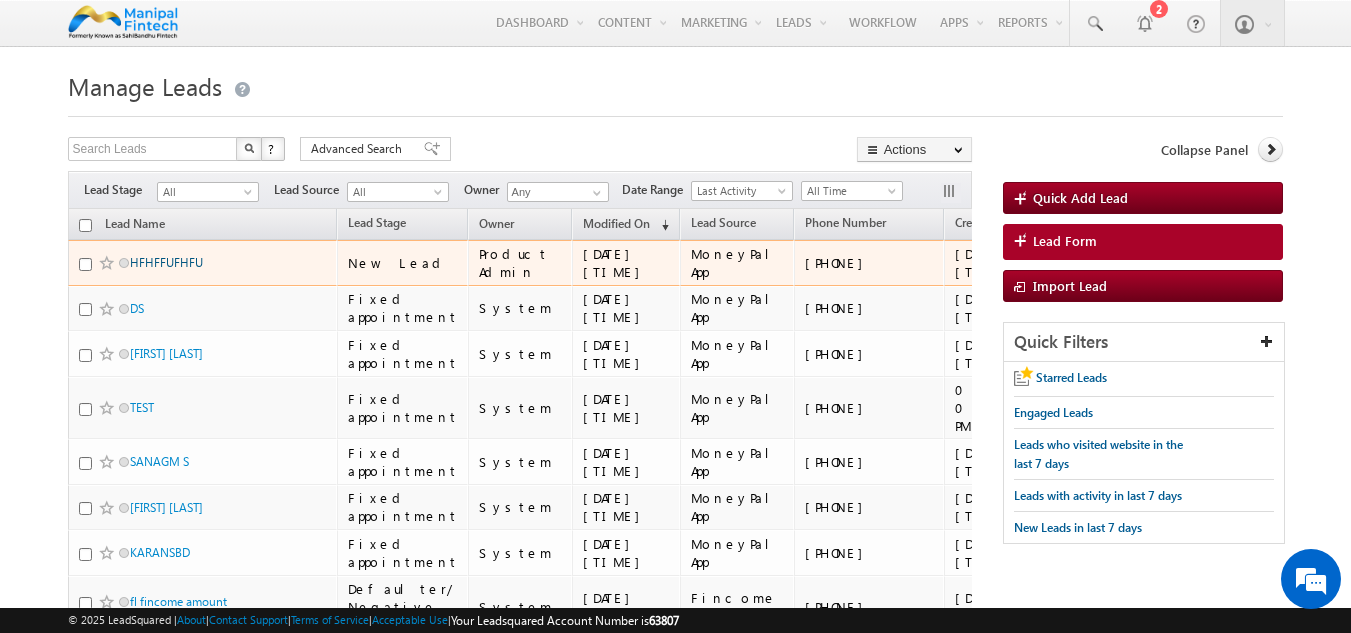click on "HFHFFUFHFU" at bounding box center [166, 262] 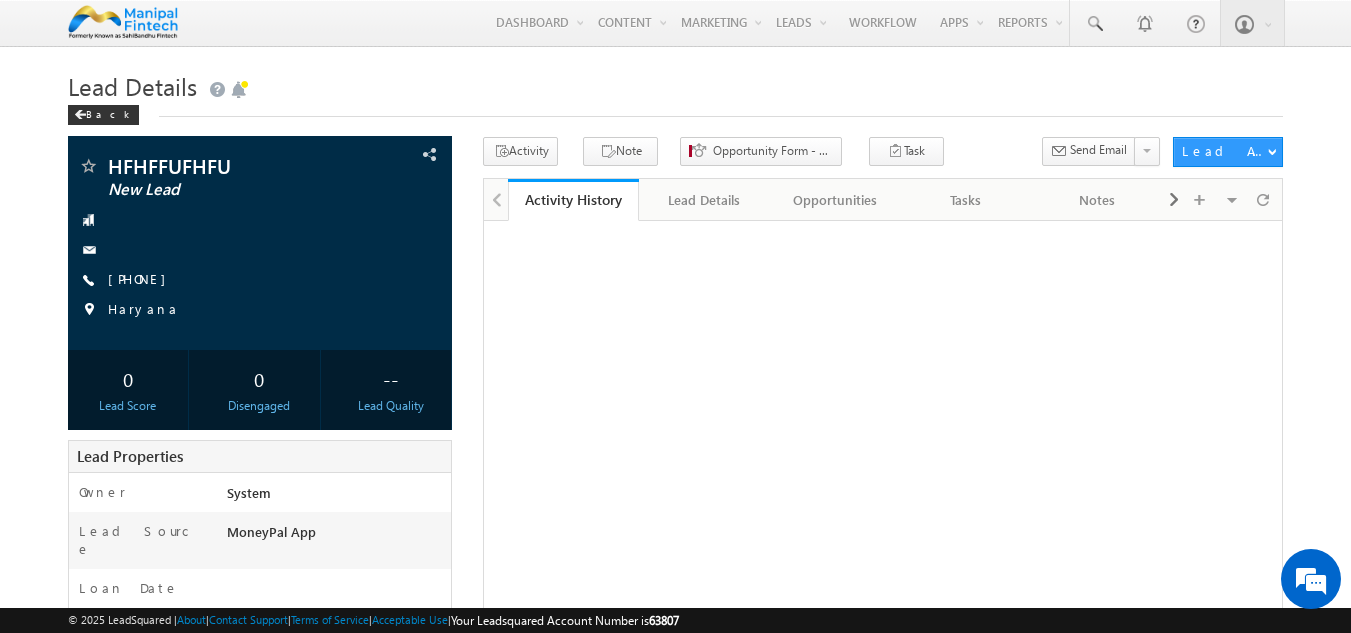 scroll, scrollTop: 0, scrollLeft: 0, axis: both 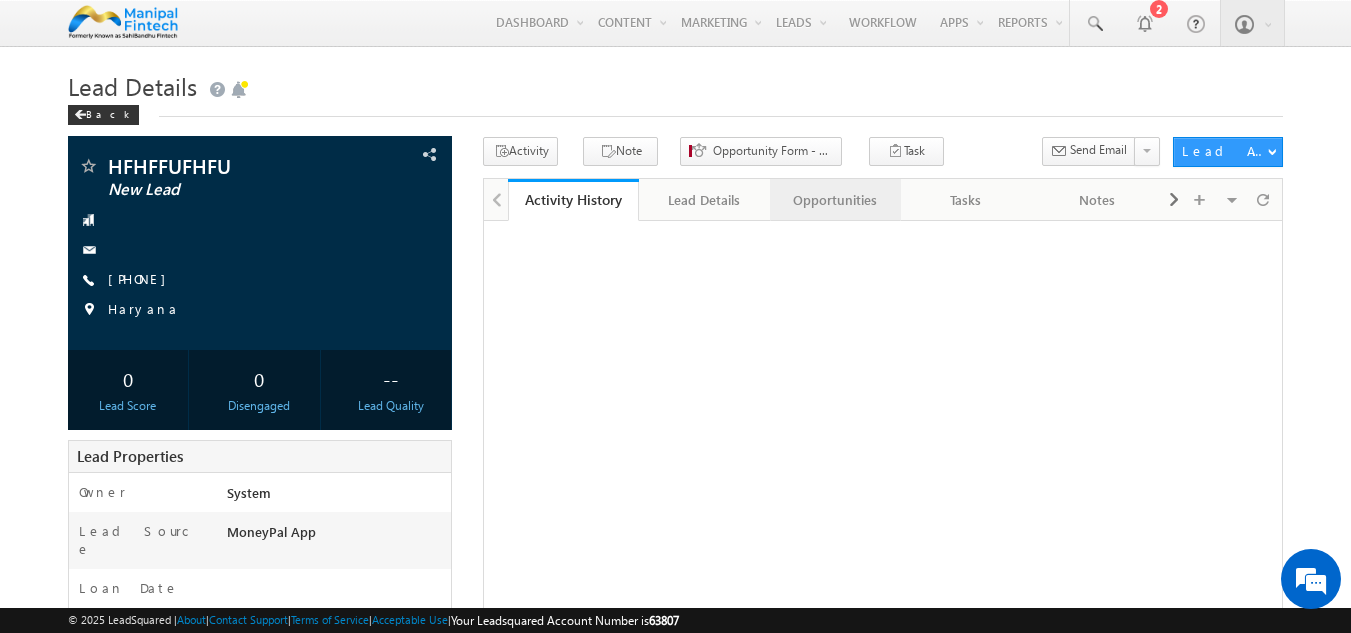 click on "Opportunities" at bounding box center [834, 200] 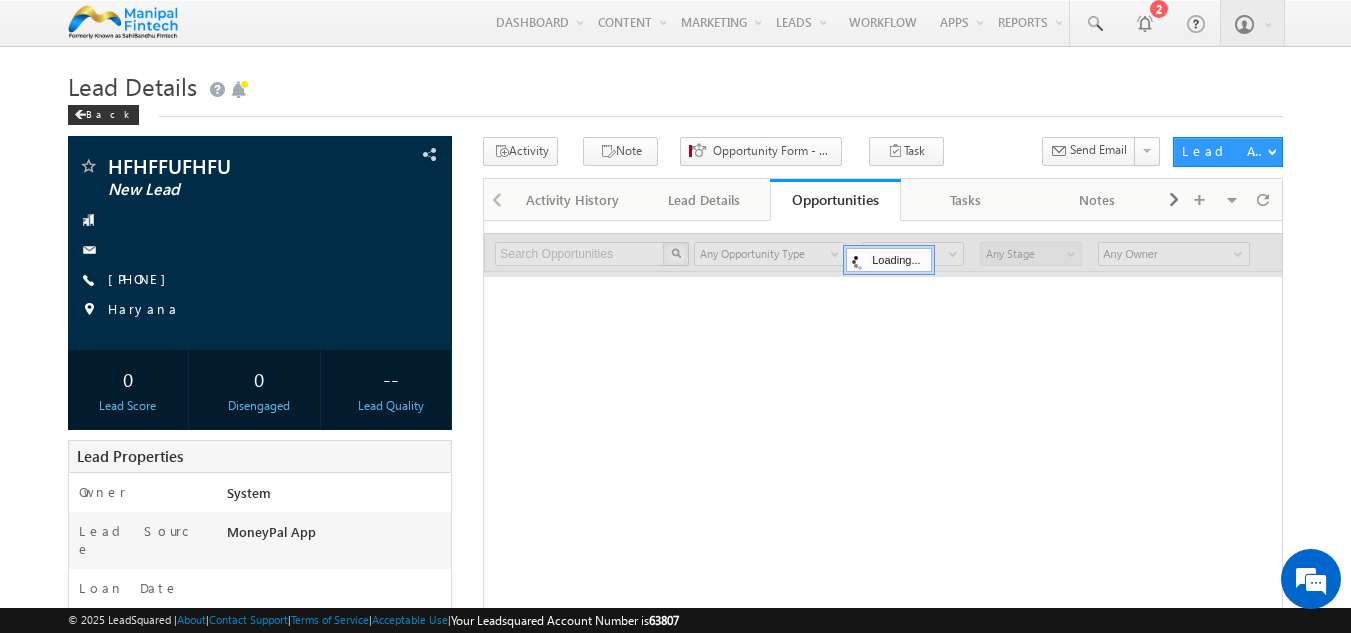 scroll, scrollTop: 0, scrollLeft: 0, axis: both 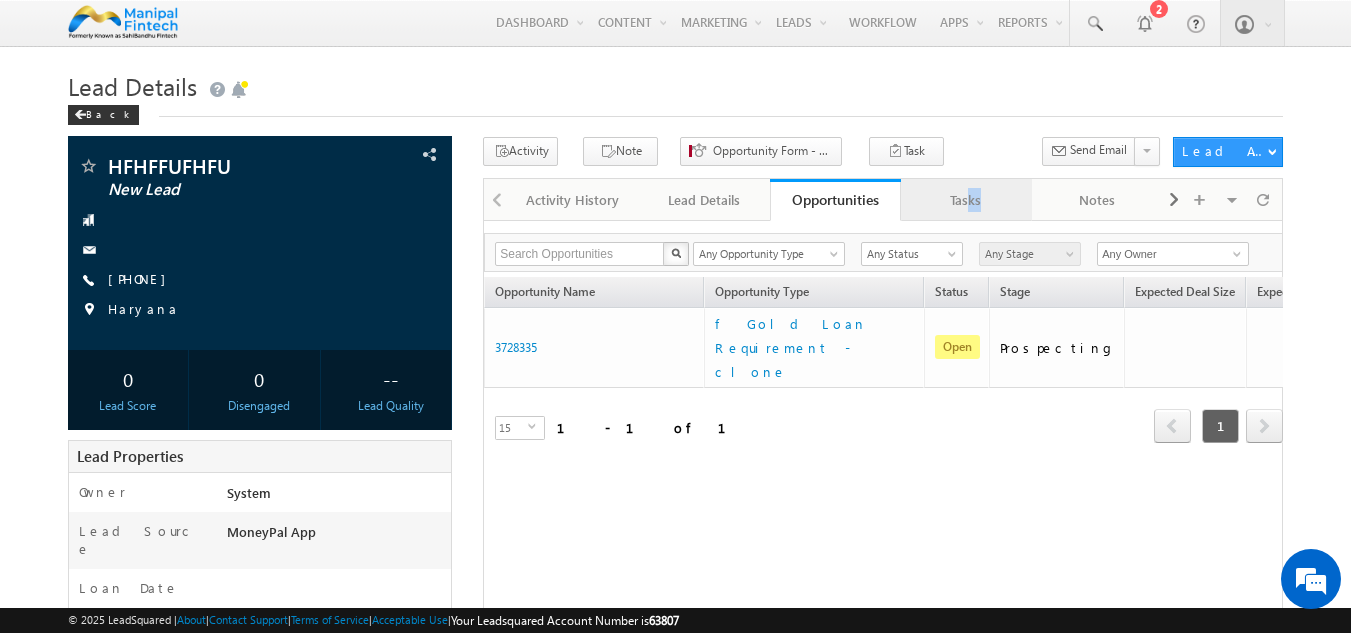 drag, startPoint x: 982, startPoint y: 223, endPoint x: 968, endPoint y: 202, distance: 25.23886 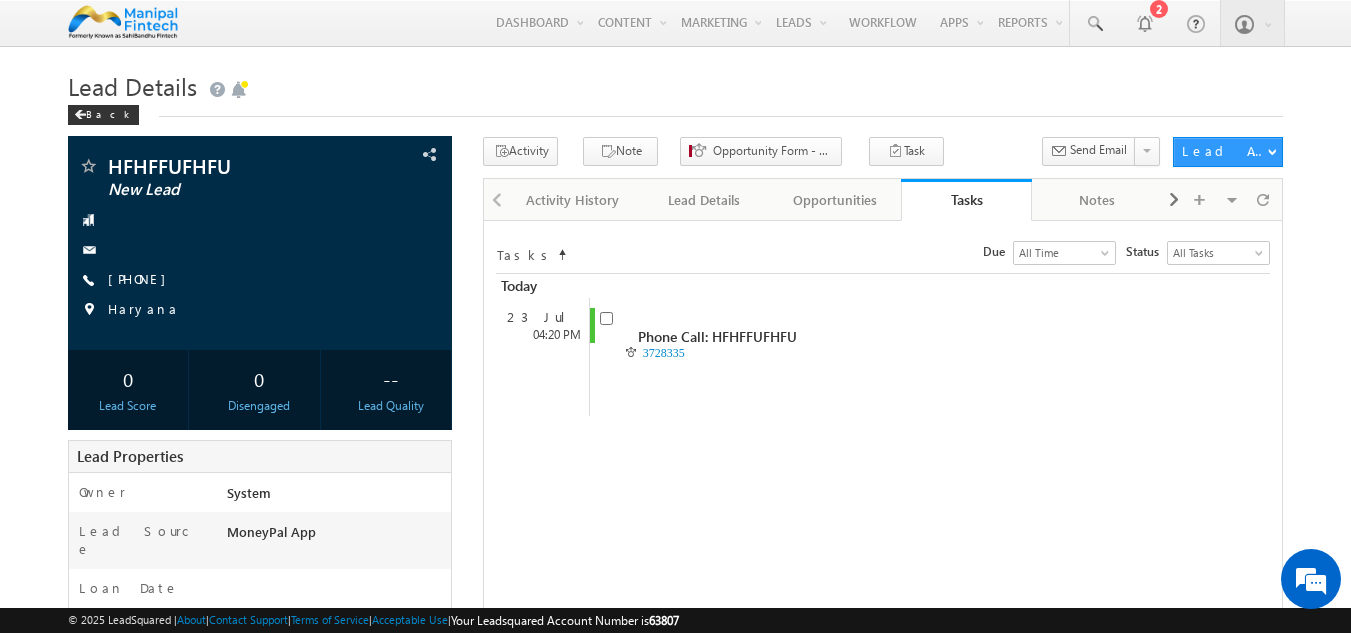 click on "Lead Details" at bounding box center [676, 84] 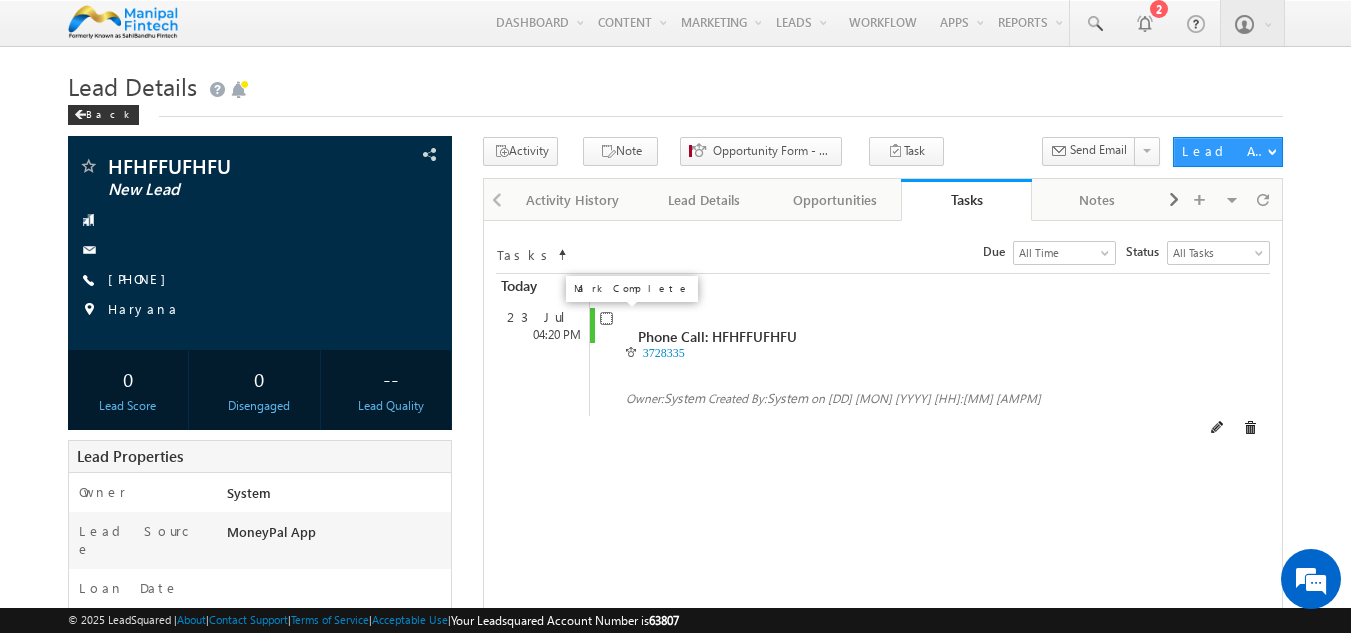 click at bounding box center [606, 318] 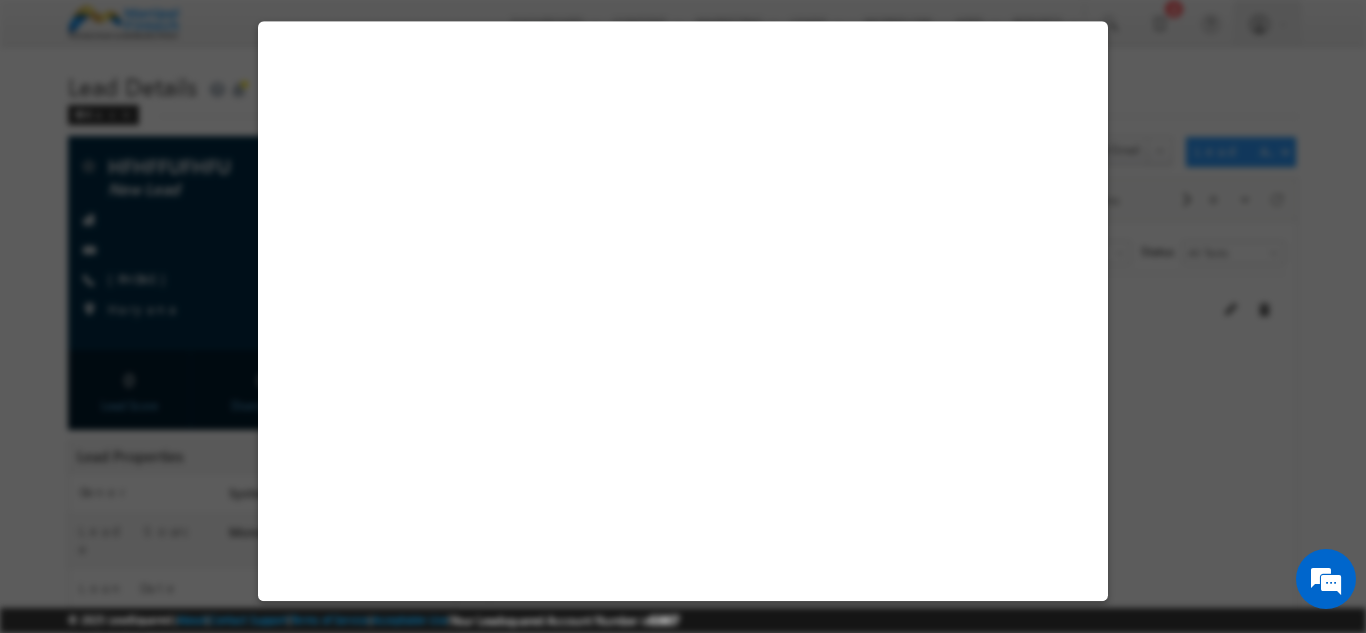 select on "MoneyPal App" 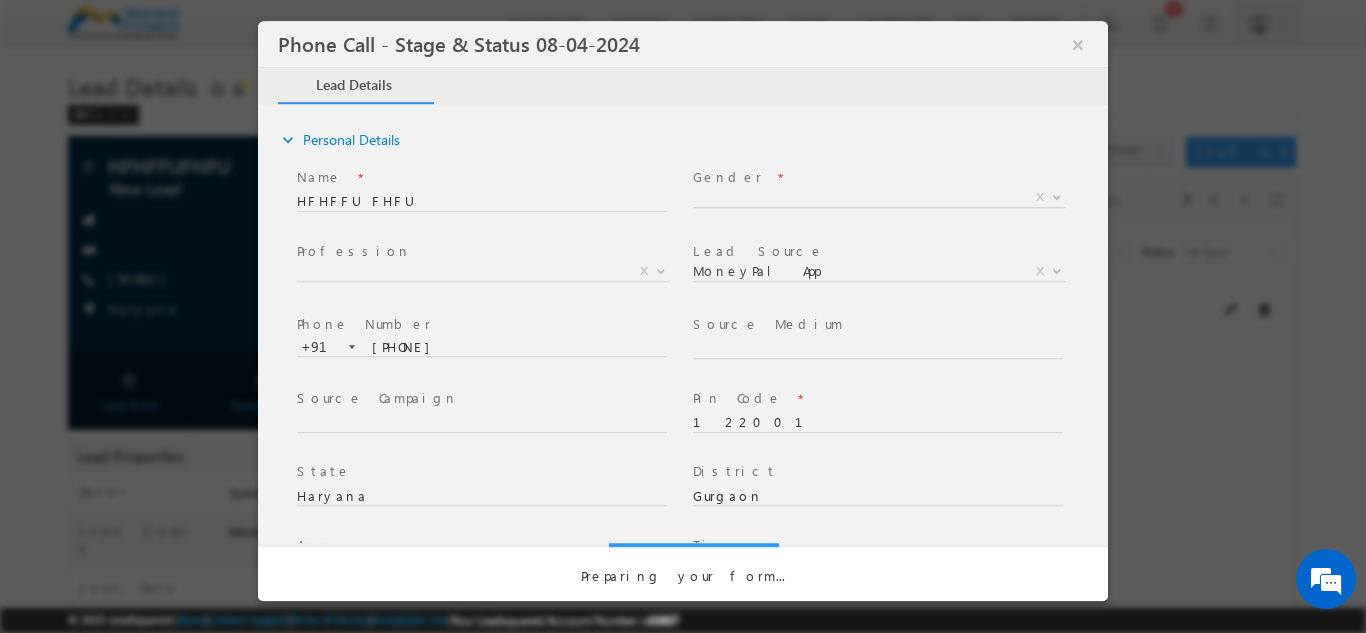 scroll, scrollTop: 0, scrollLeft: 0, axis: both 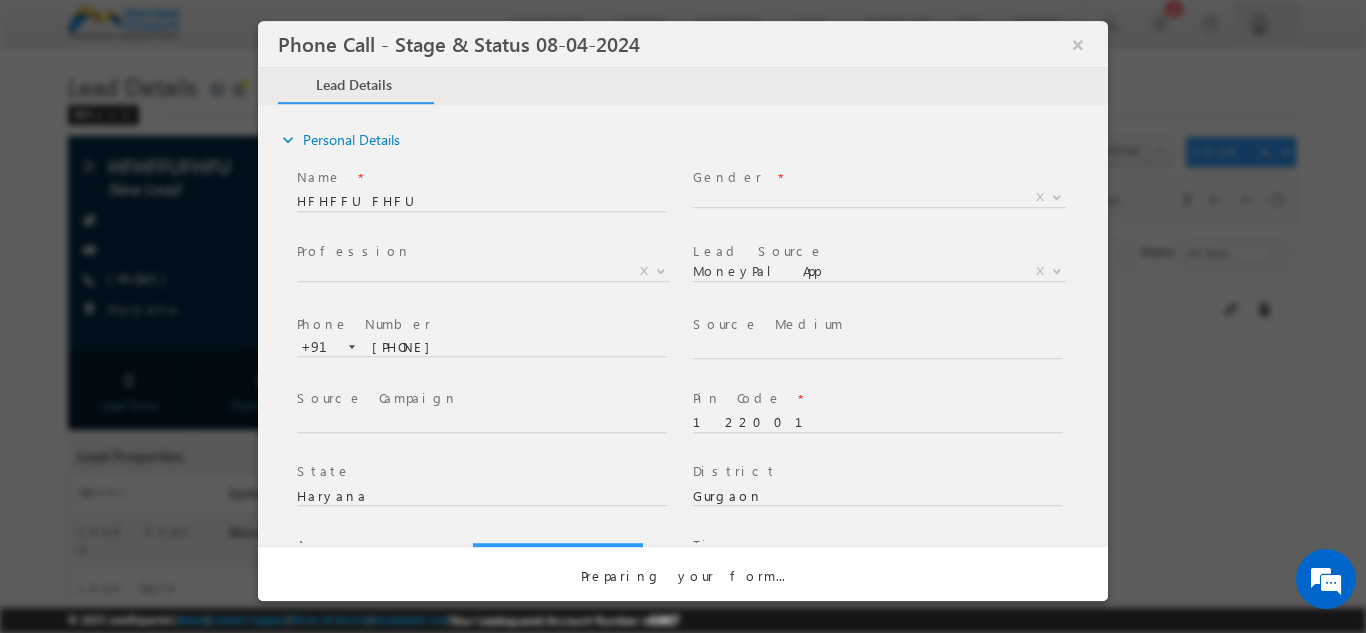 select on "Open" 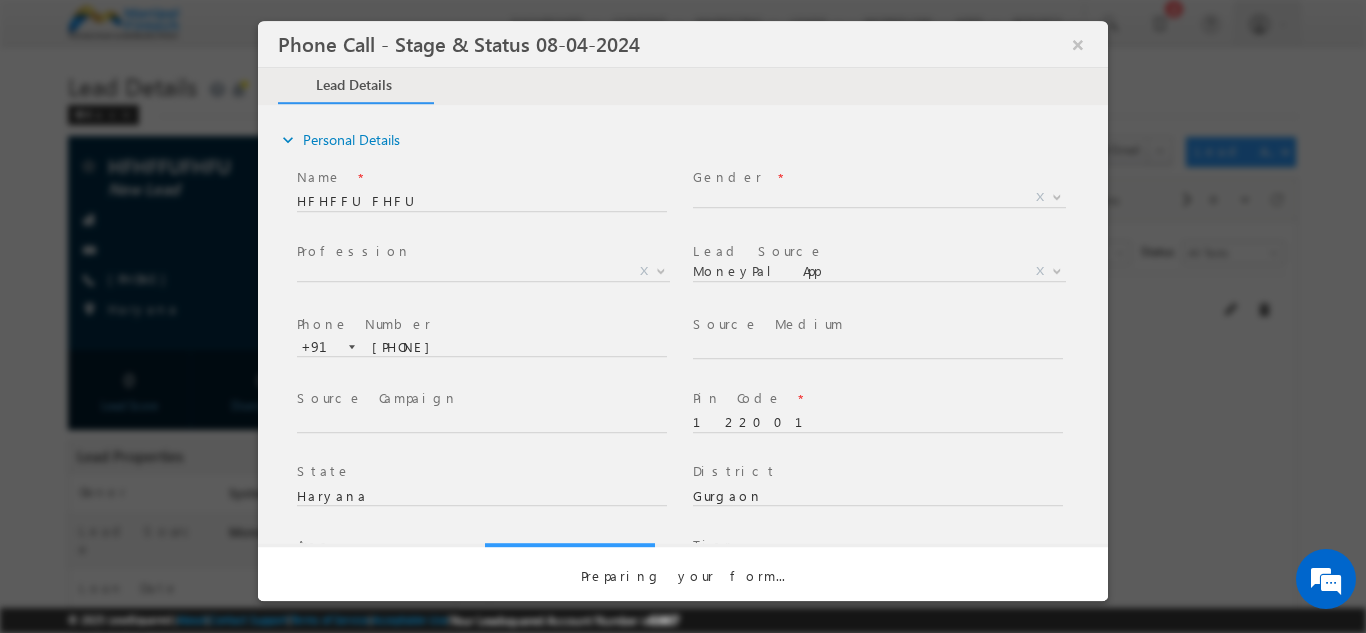 select on "Fresh Lead" 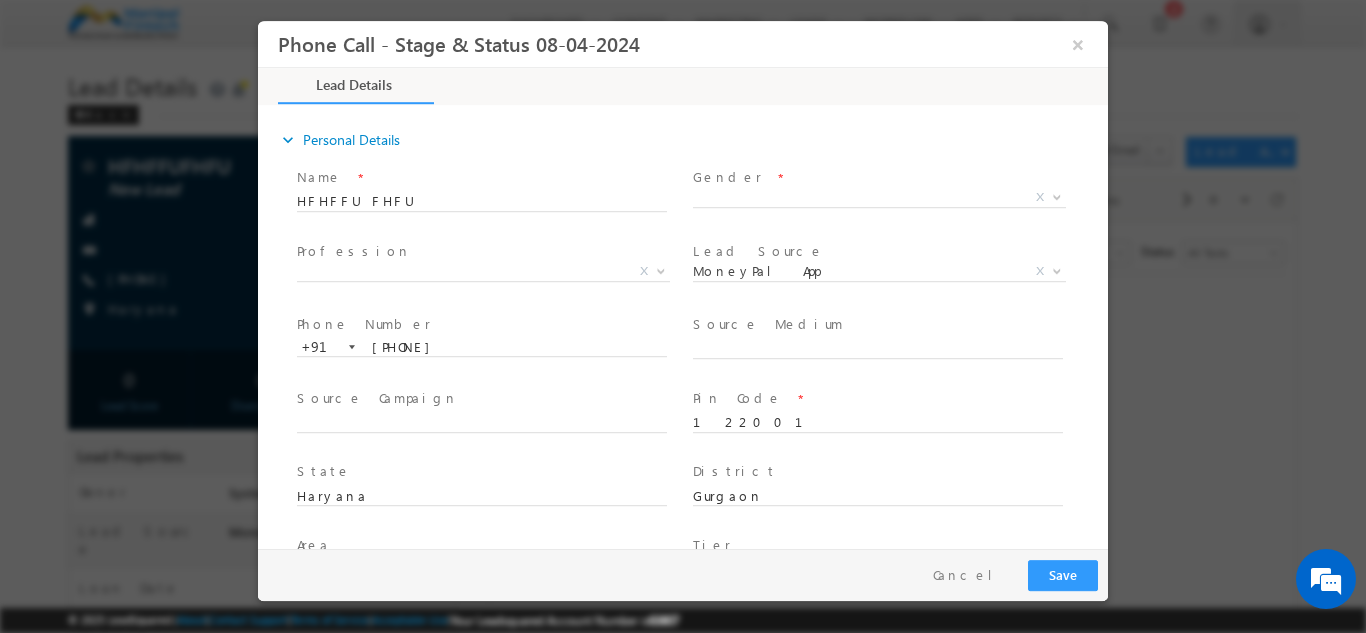type on "07/23/25 4:20 PM" 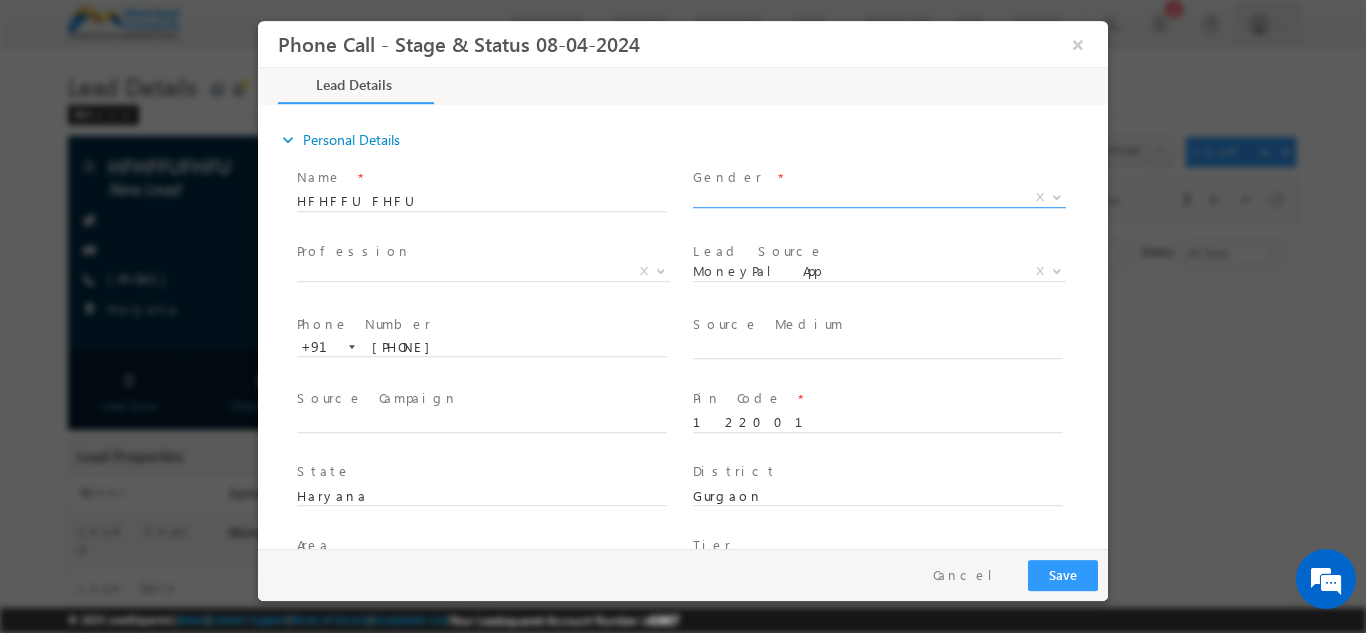 click on "X" at bounding box center (879, 197) 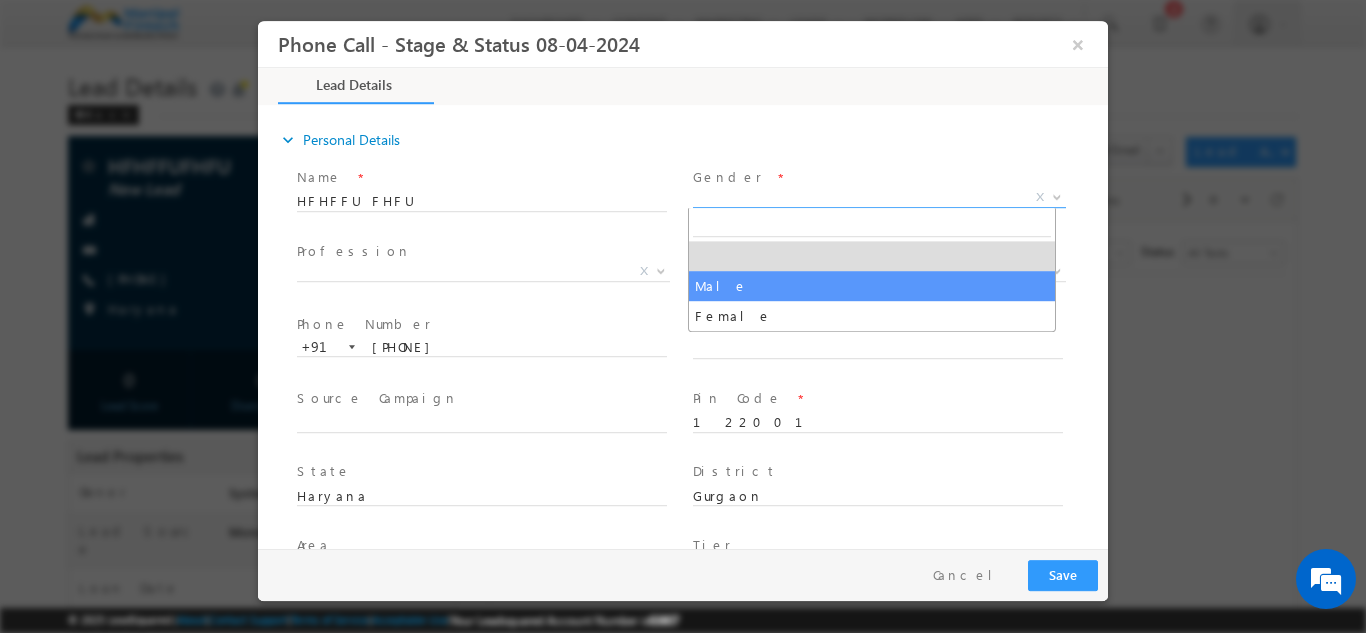 select on "Male" 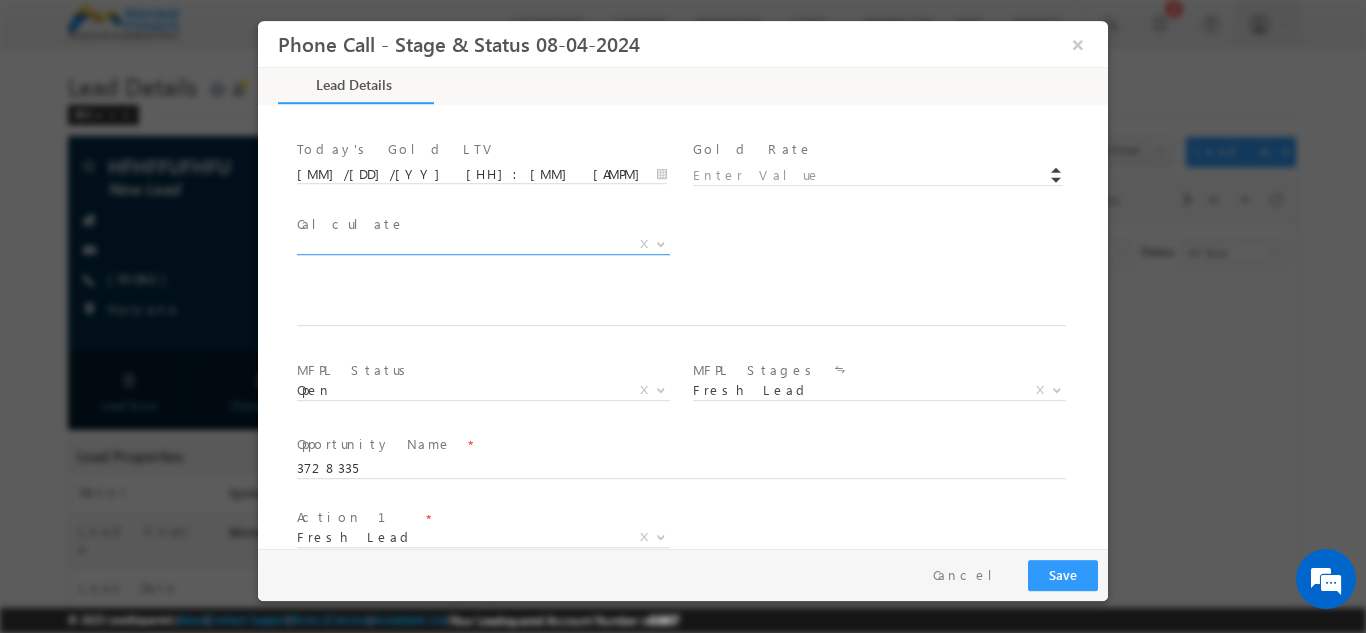 scroll, scrollTop: 1020, scrollLeft: 0, axis: vertical 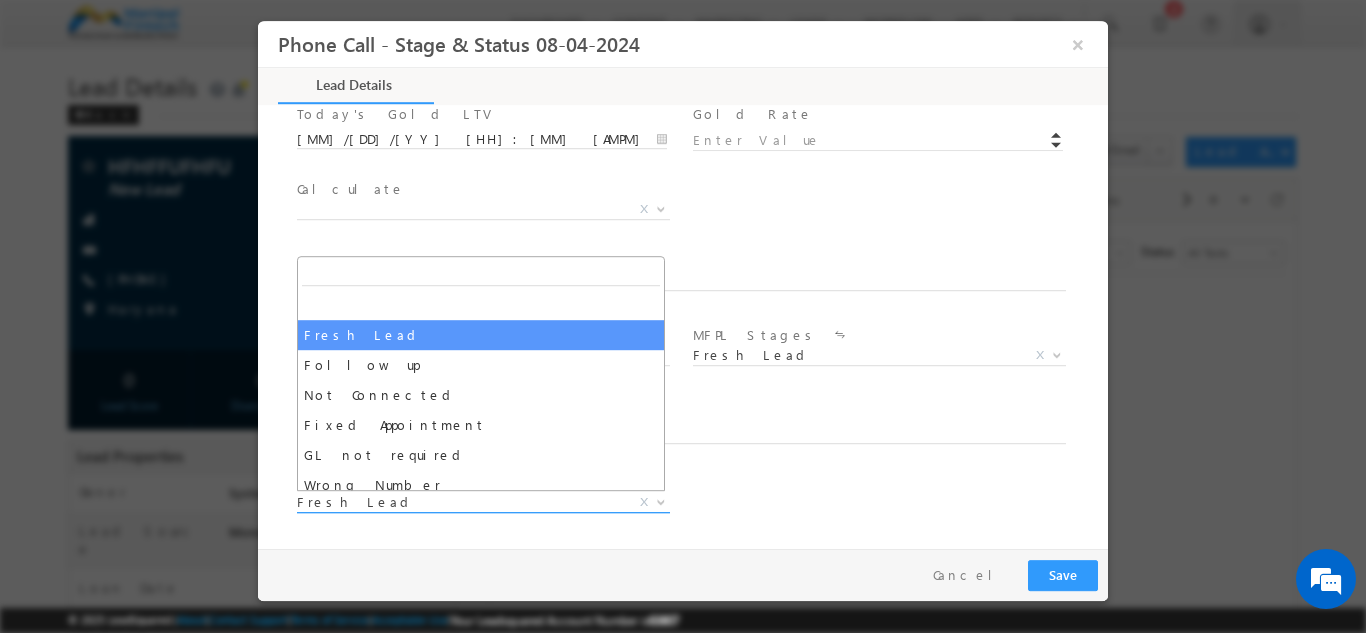 click on "Fresh Lead" at bounding box center (459, 501) 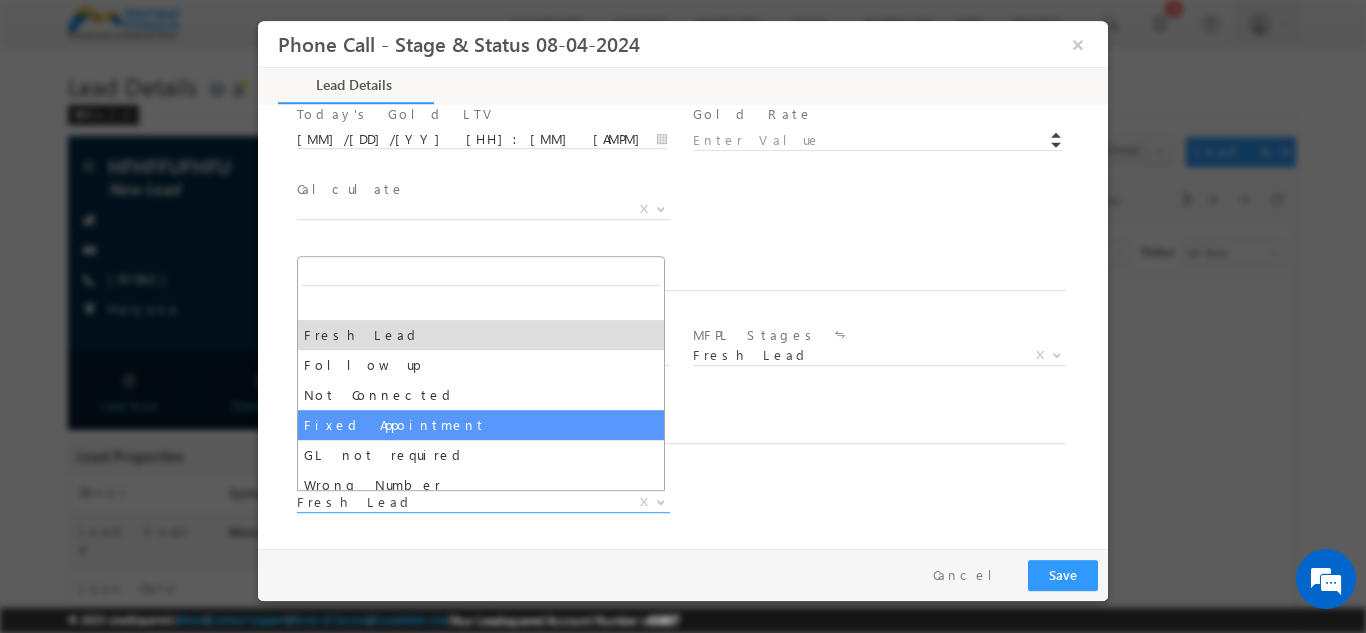 select on "Fixed Appointment" 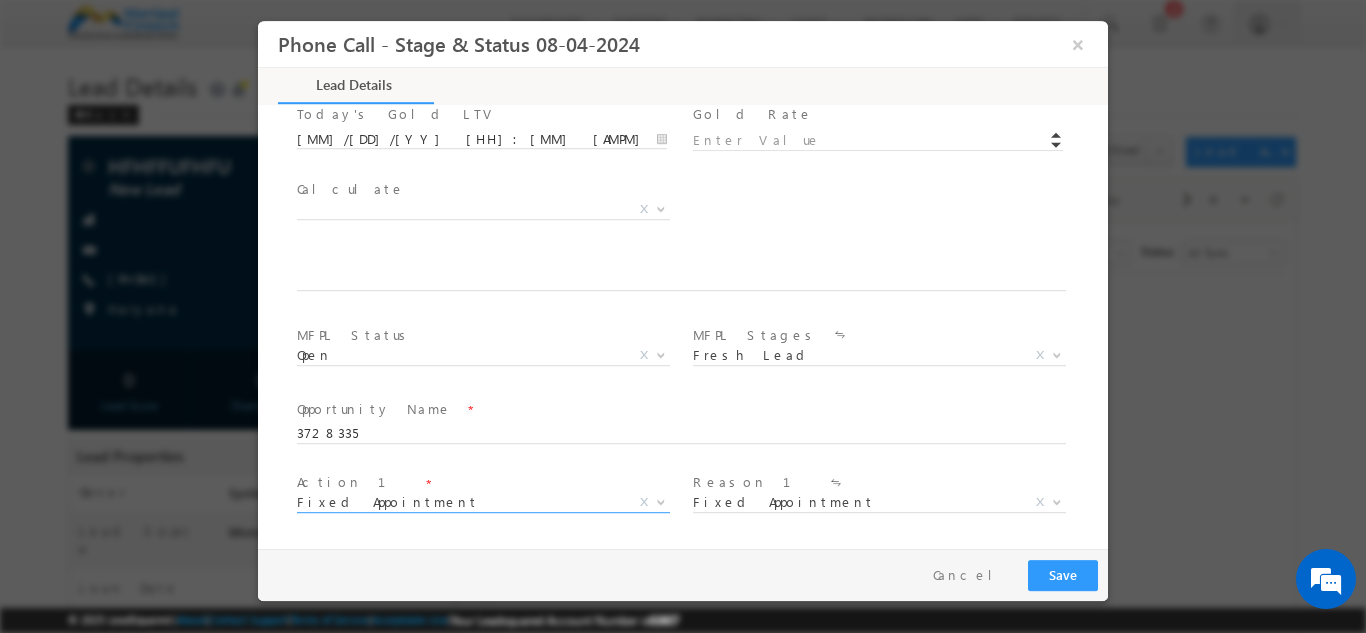 scroll, scrollTop: 1168, scrollLeft: 0, axis: vertical 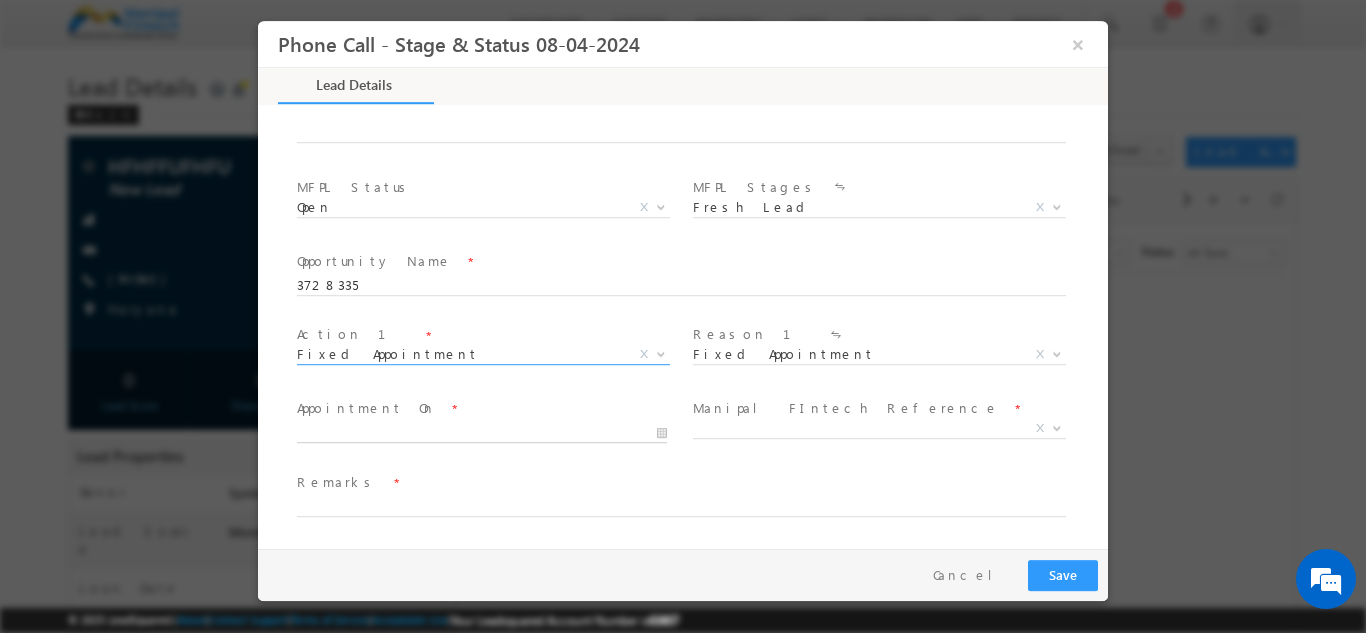type on "07/23/25 4:21 PM" 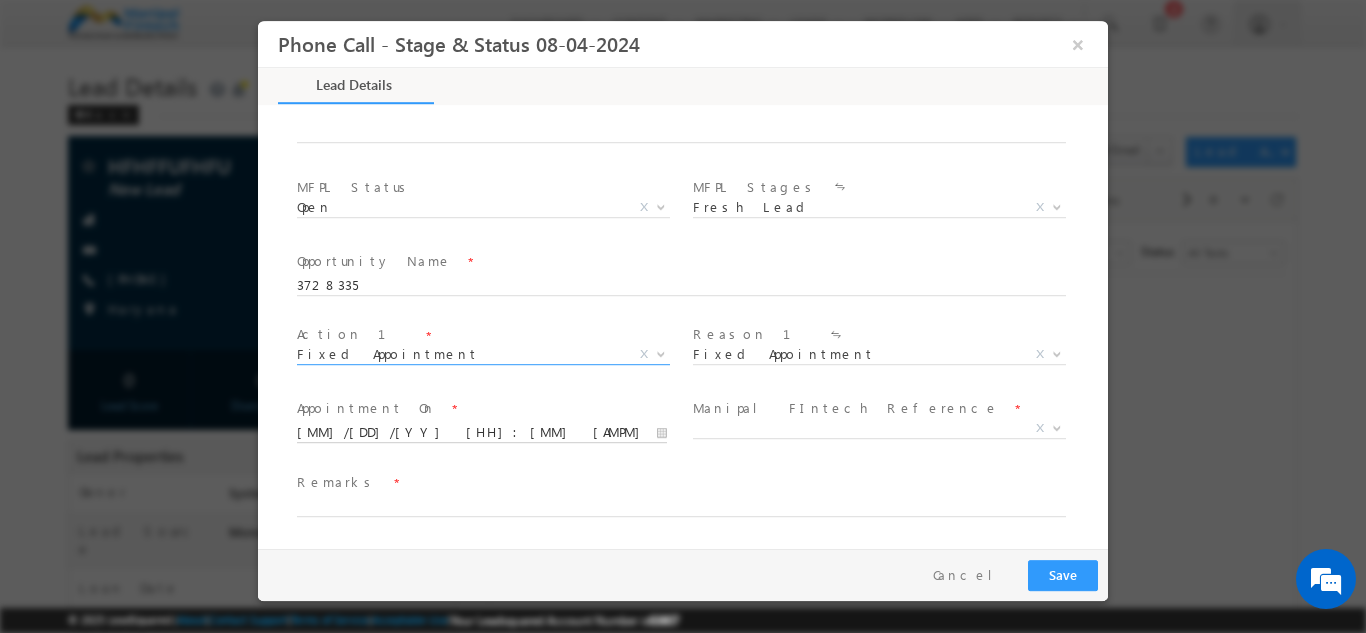 click on "07/23/25 4:21 PM" at bounding box center (482, 432) 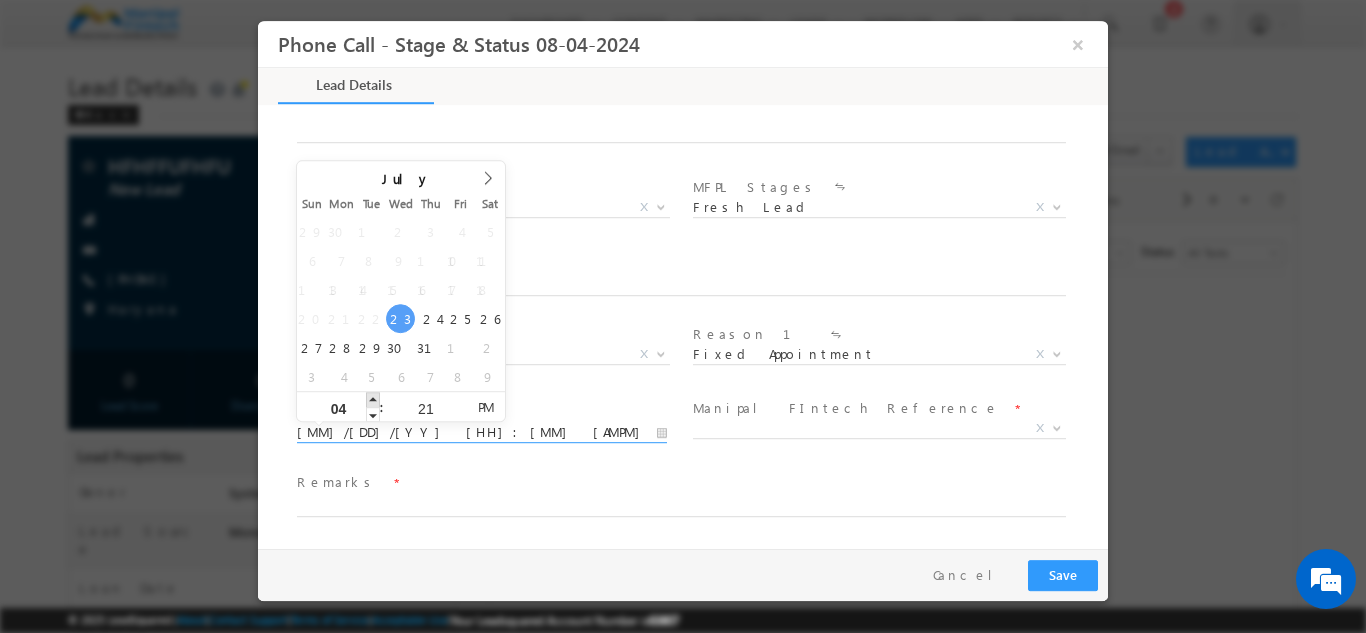 type on "07/23/25 5:21 PM" 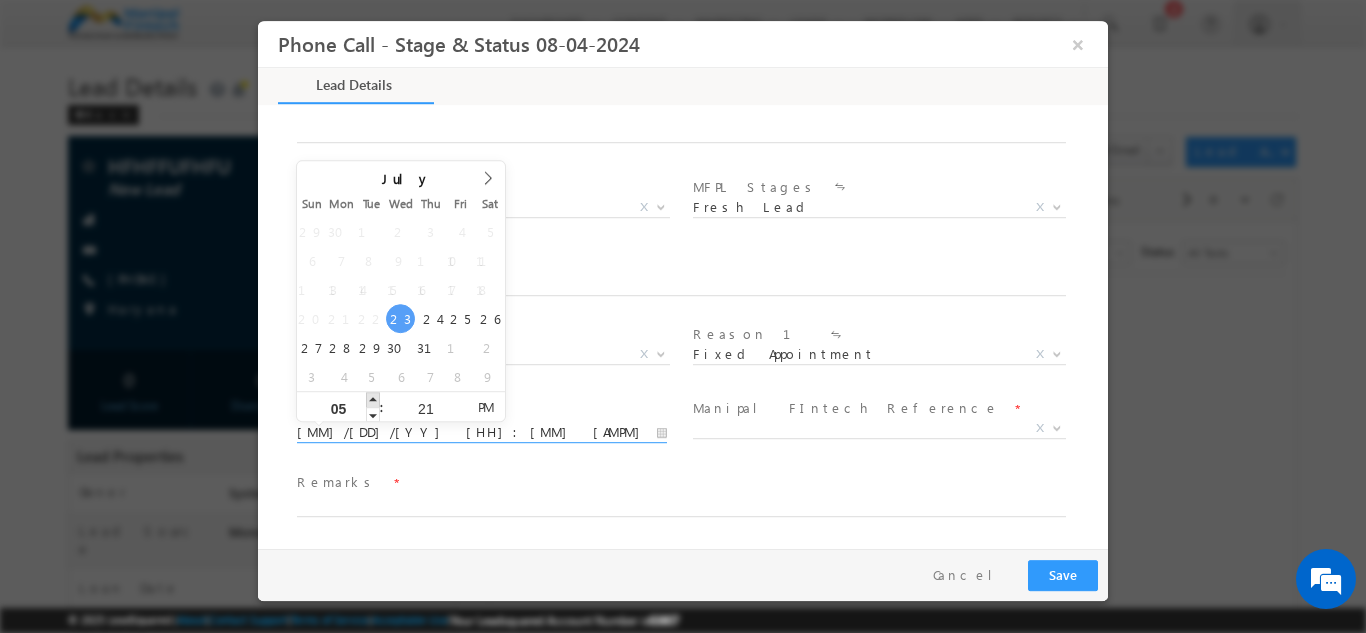 click at bounding box center [373, 398] 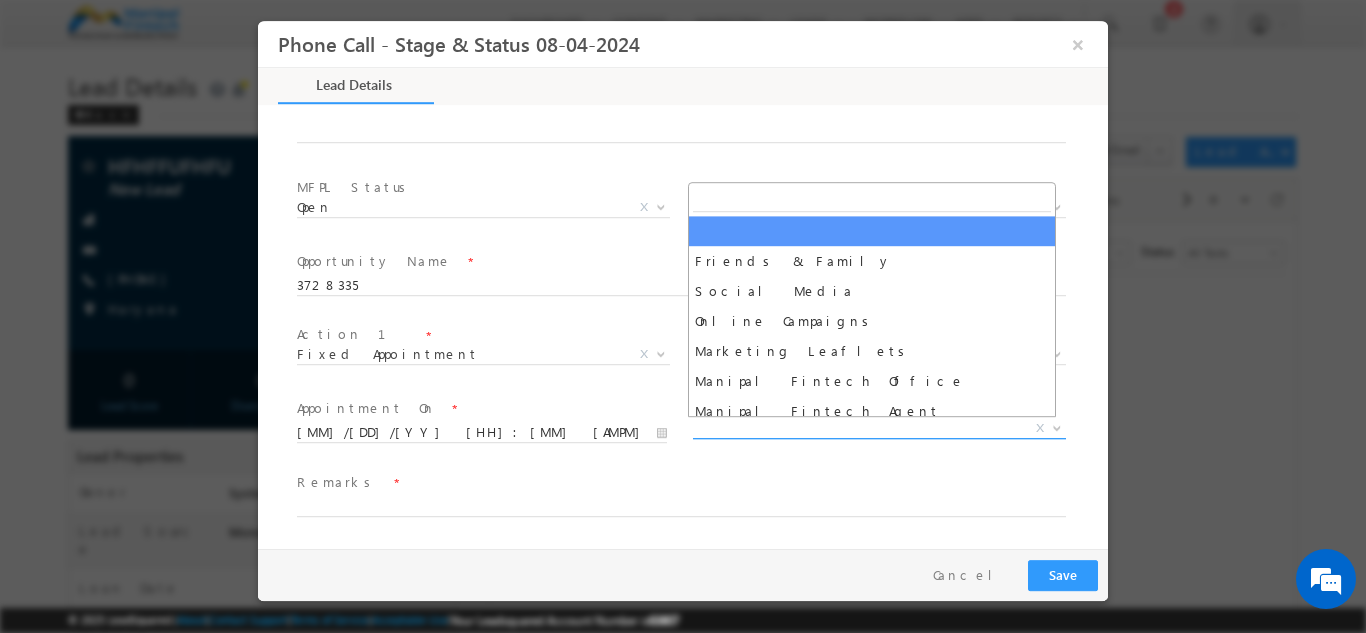 click on "X" at bounding box center (879, 428) 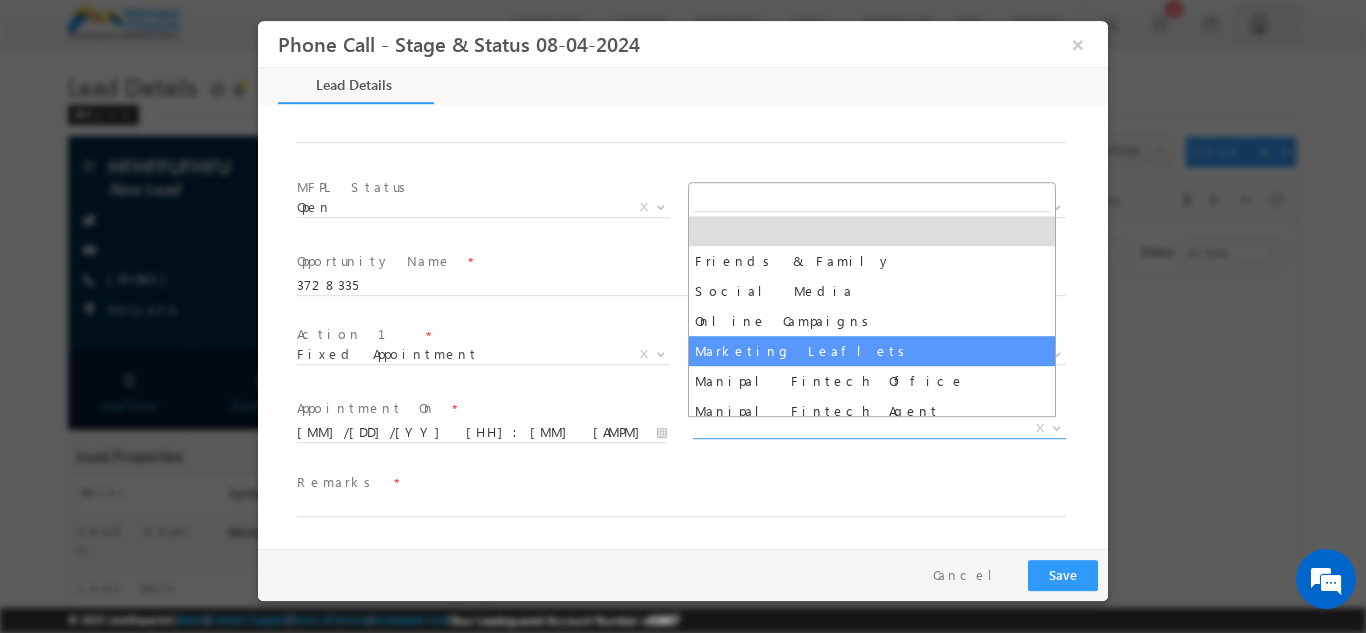 select on "Marketing Leaflets" 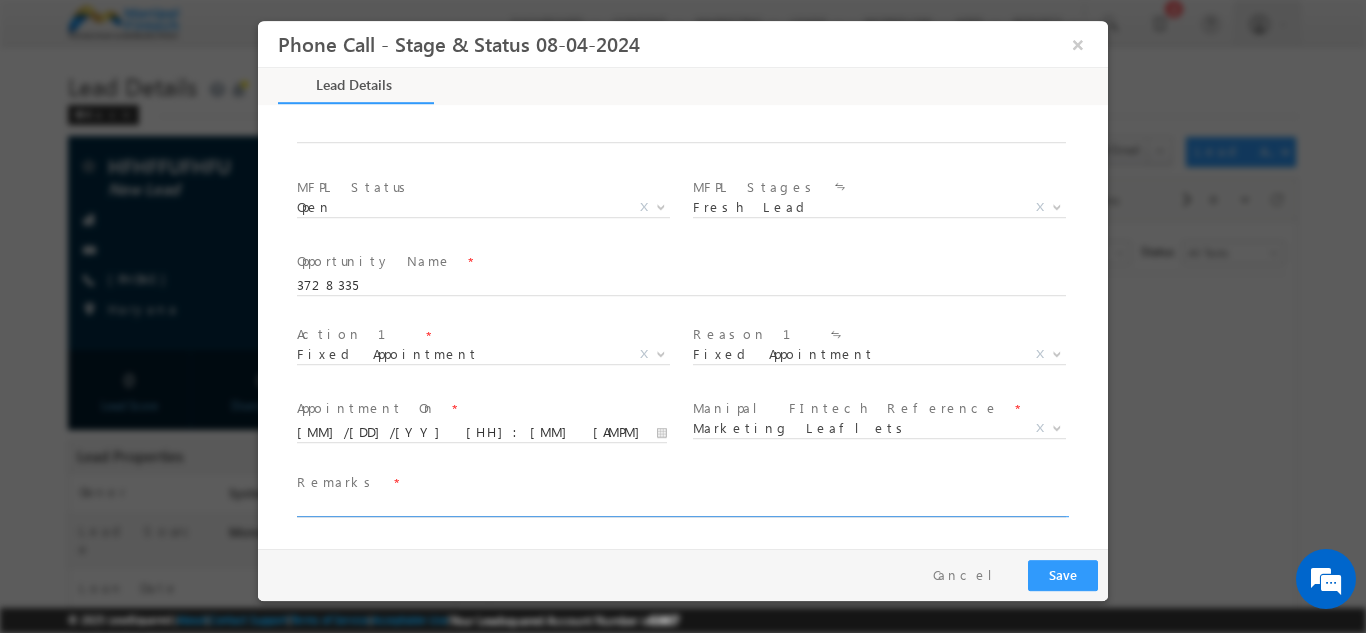 click at bounding box center (681, 506) 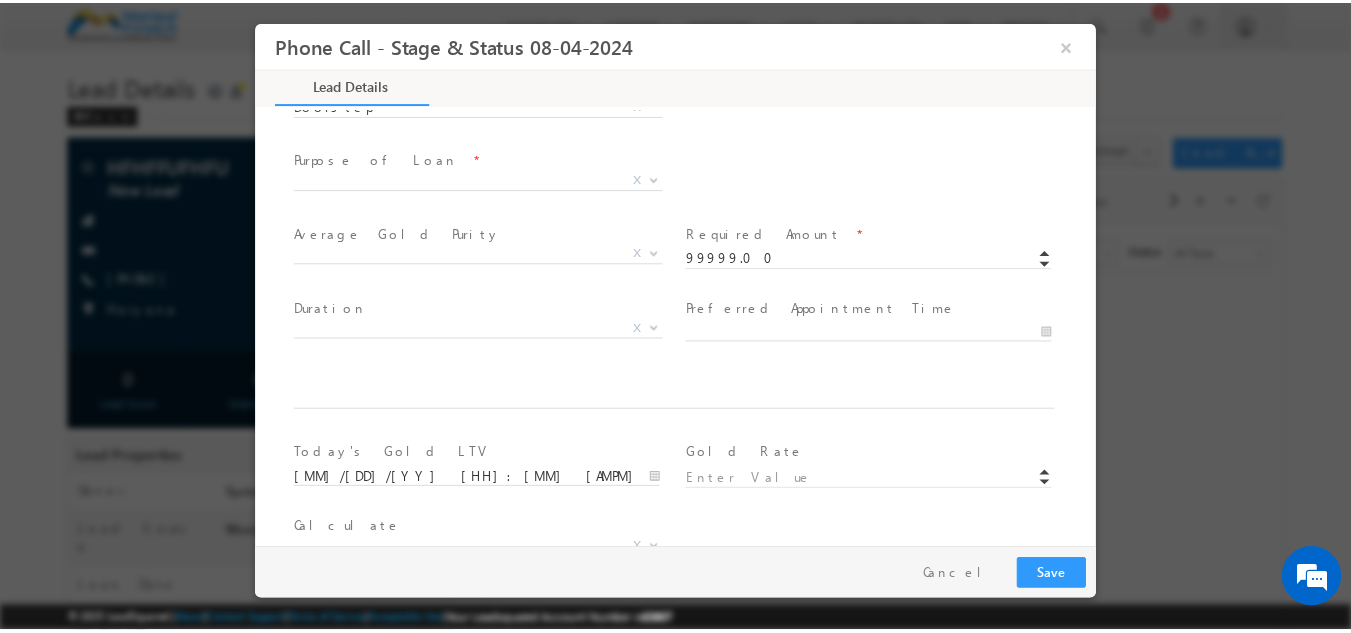 scroll, scrollTop: 682, scrollLeft: 0, axis: vertical 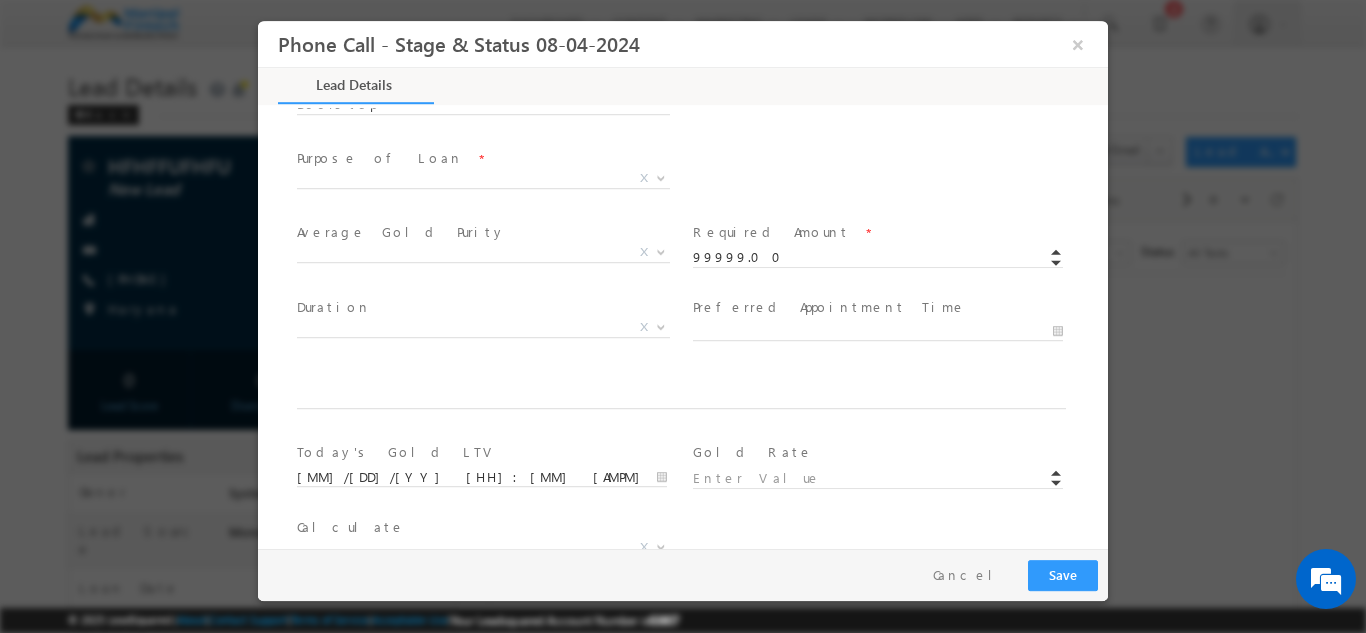 type on "ok" 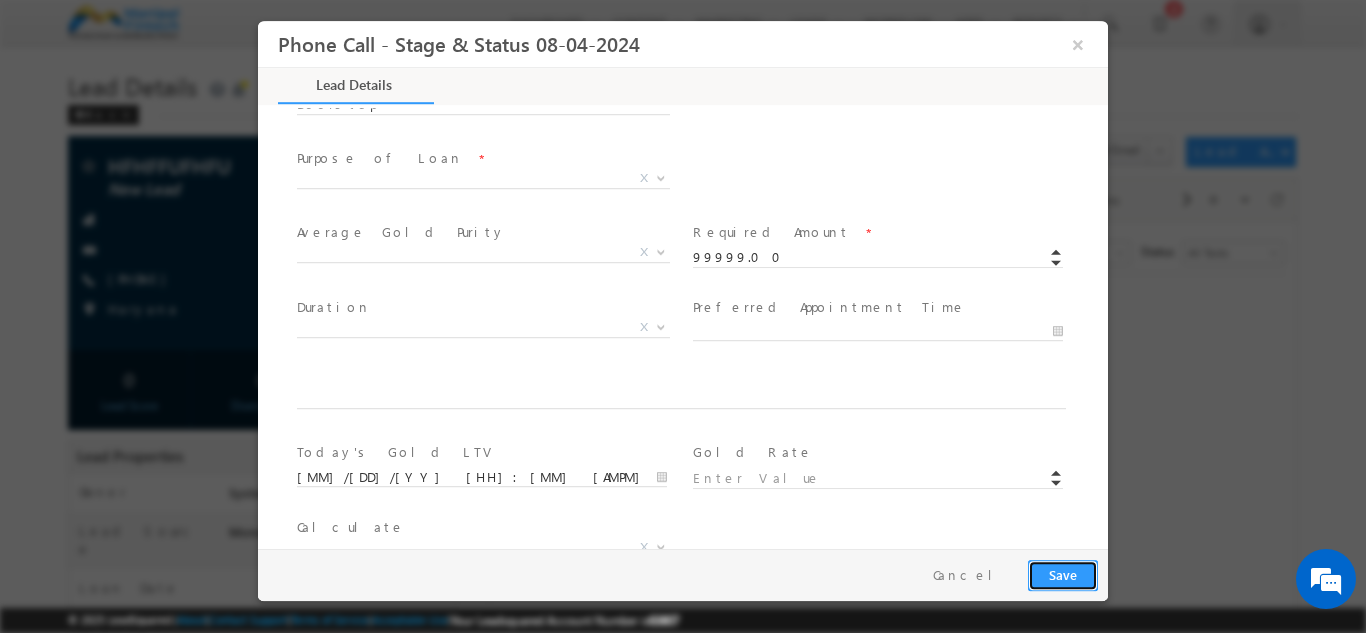 click on "Save" at bounding box center (1063, 574) 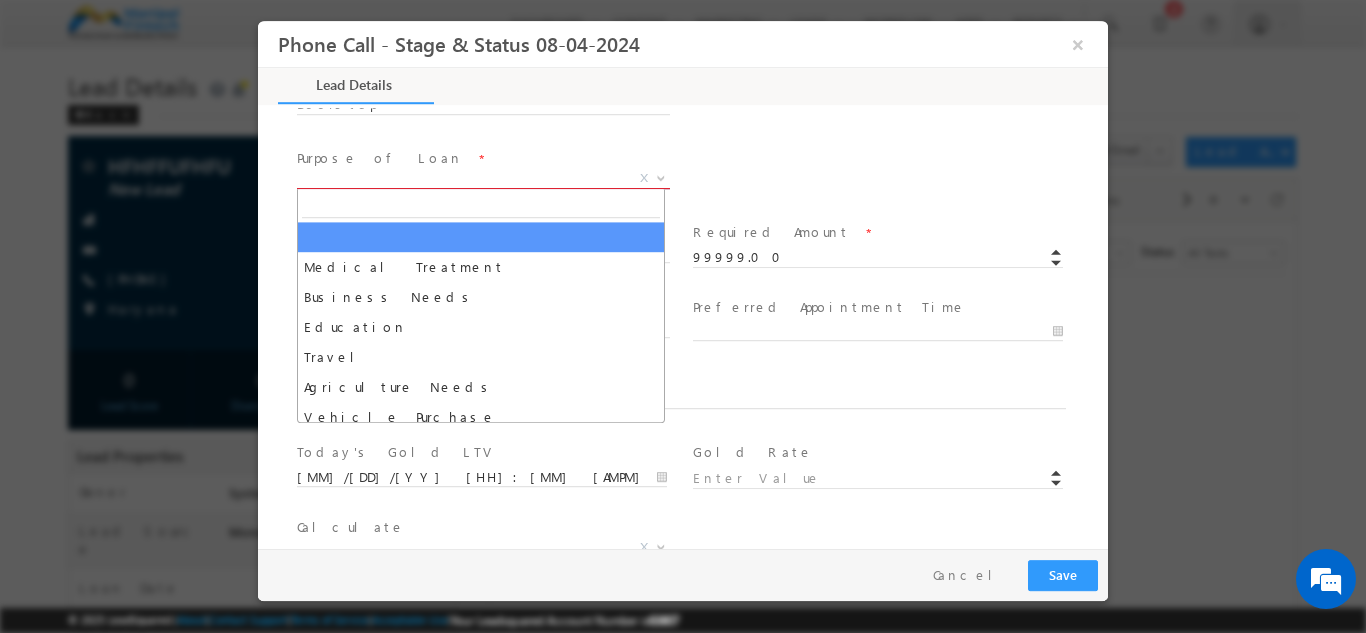 click on "X" at bounding box center [483, 178] 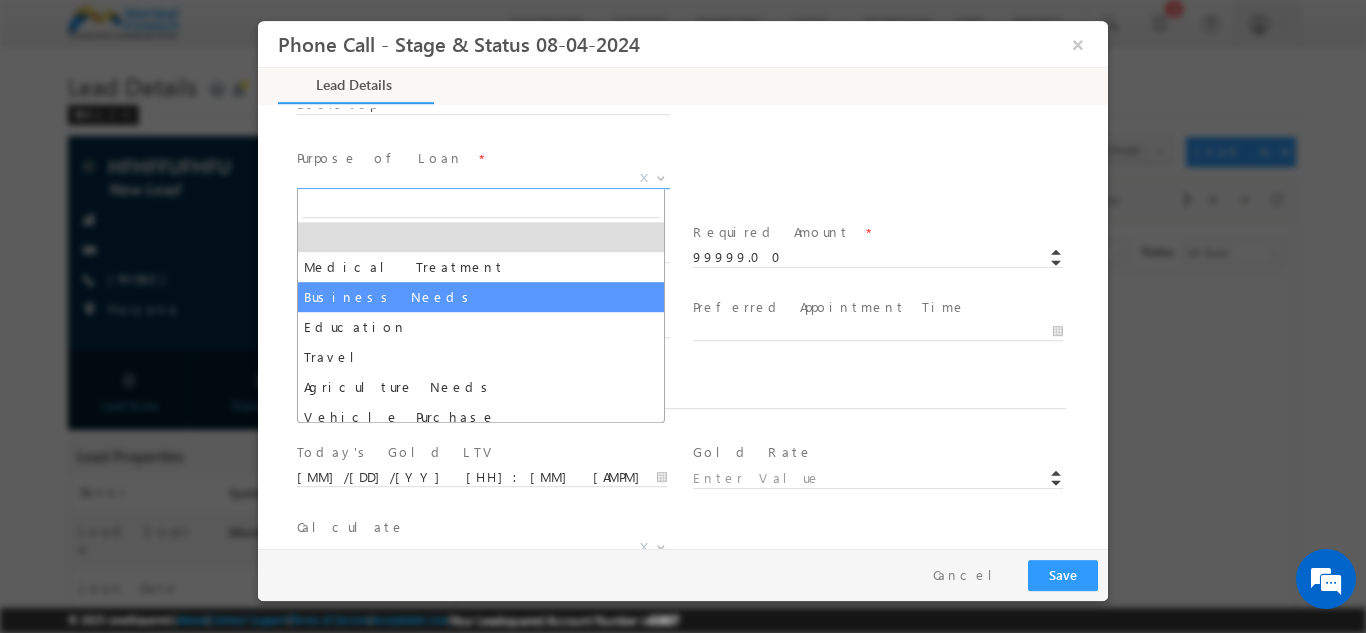 select on "Business Needs" 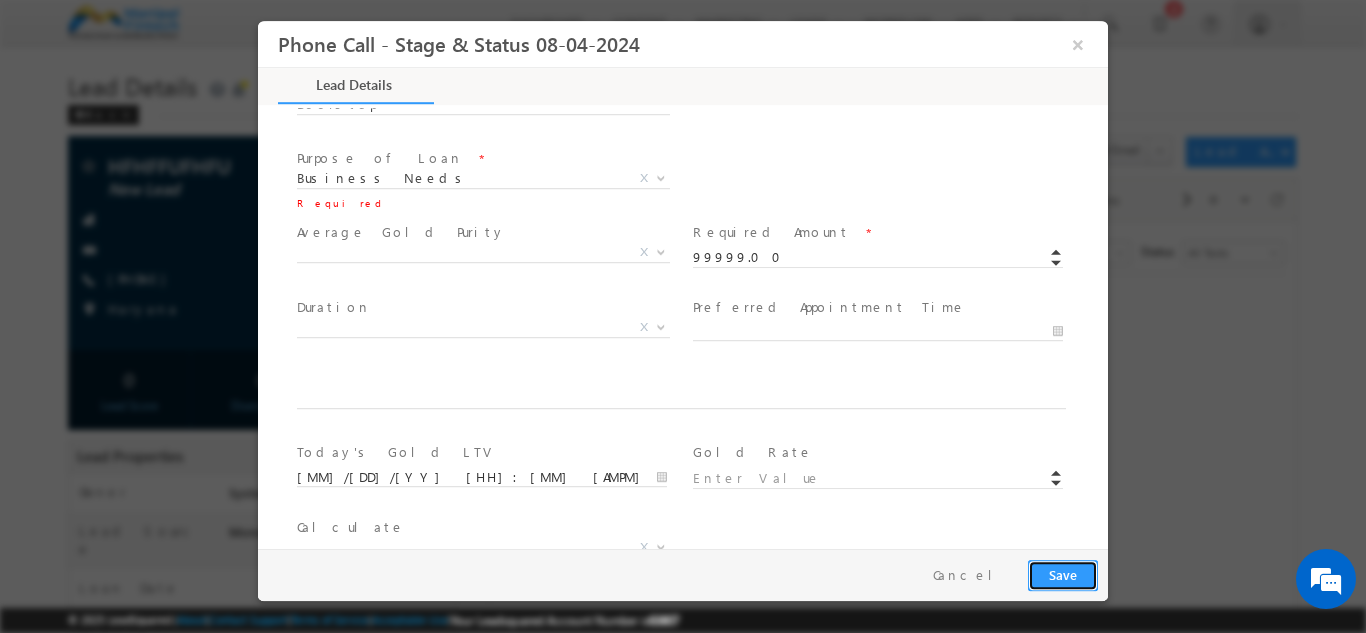 click on "Save" at bounding box center [1063, 574] 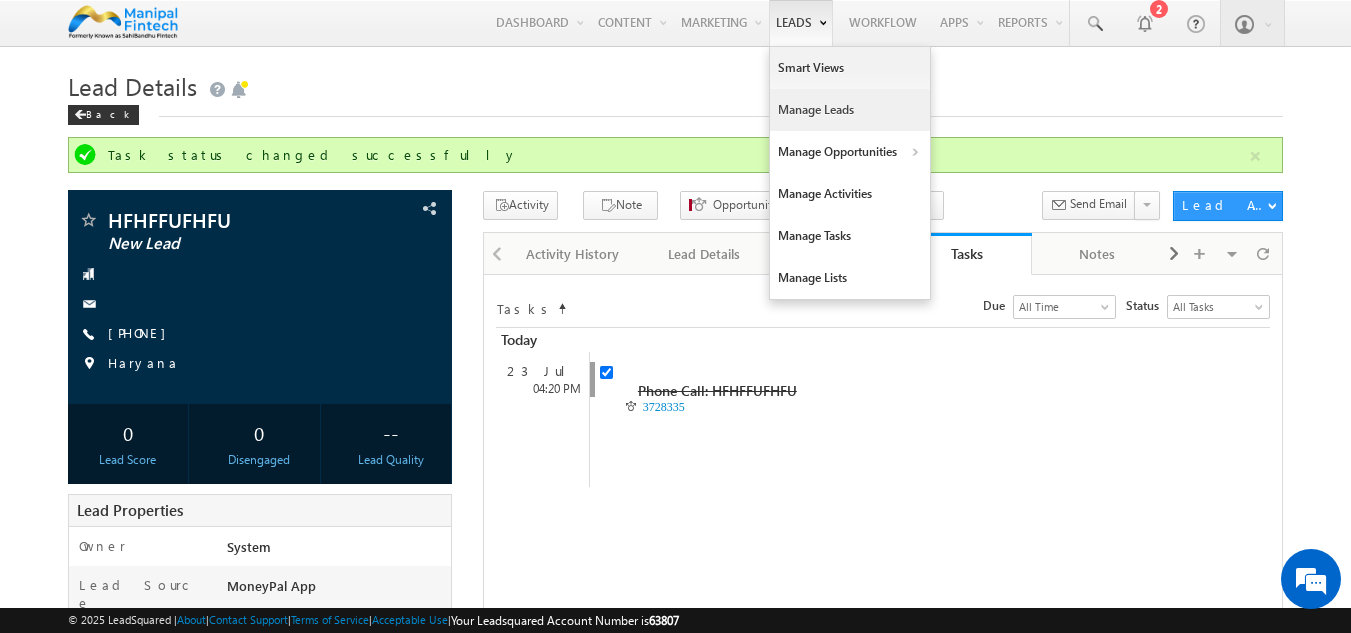 click on "Manage Leads" at bounding box center (850, 110) 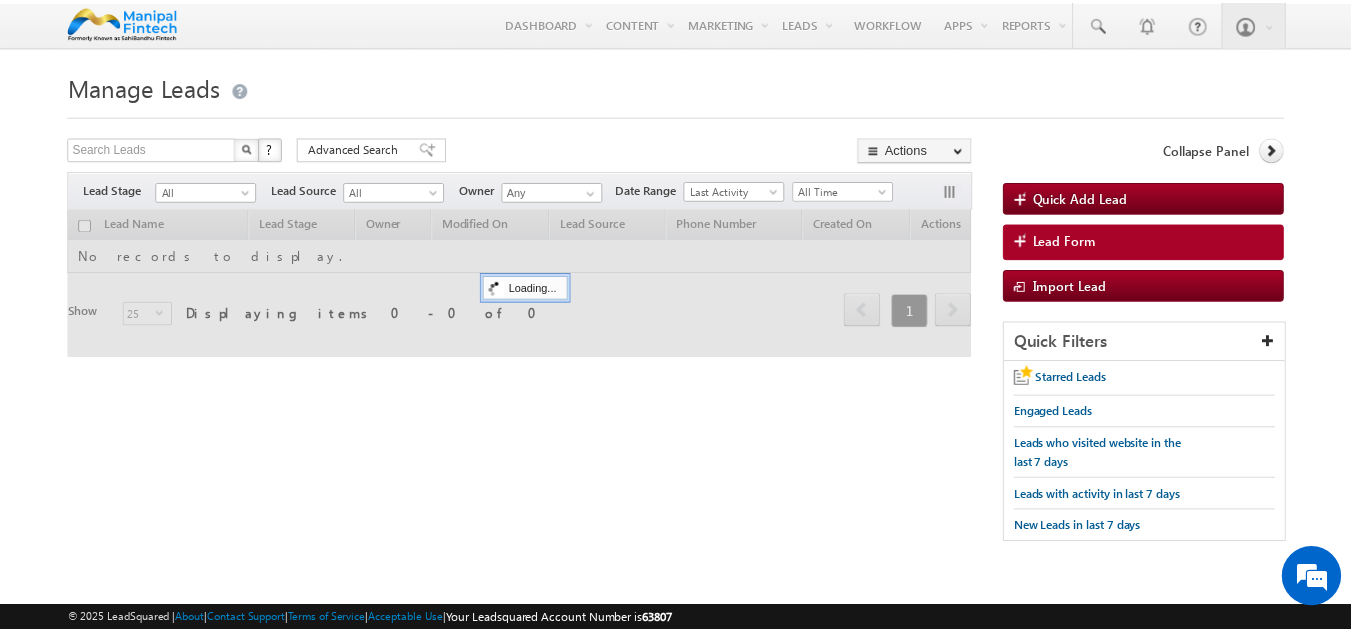 scroll, scrollTop: 0, scrollLeft: 0, axis: both 